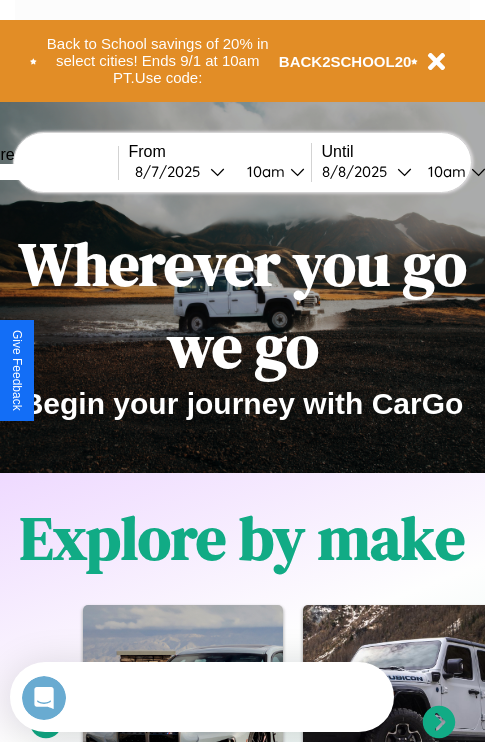scroll, scrollTop: 0, scrollLeft: 0, axis: both 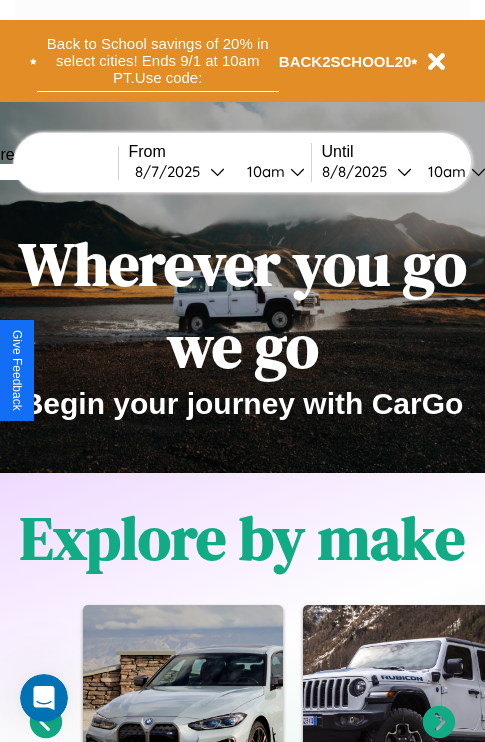 click on "Back to School savings of 20% in select cities! Ends 9/1 at 10am PT.  Use code:" at bounding box center [158, 61] 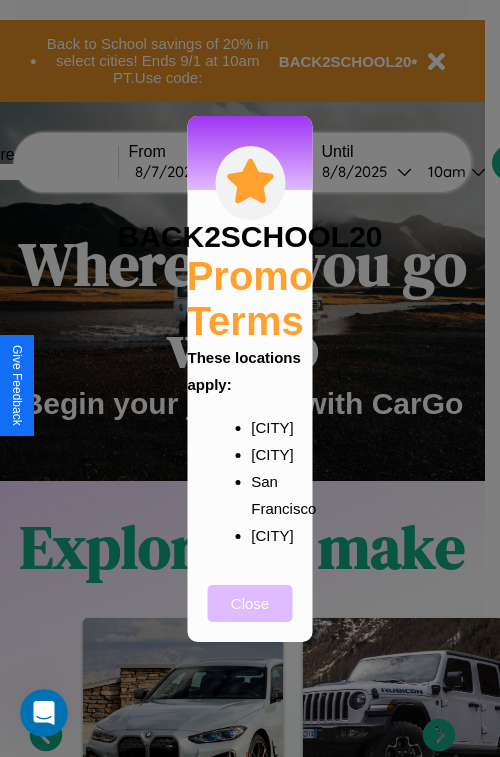 click on "Close" at bounding box center (250, 603) 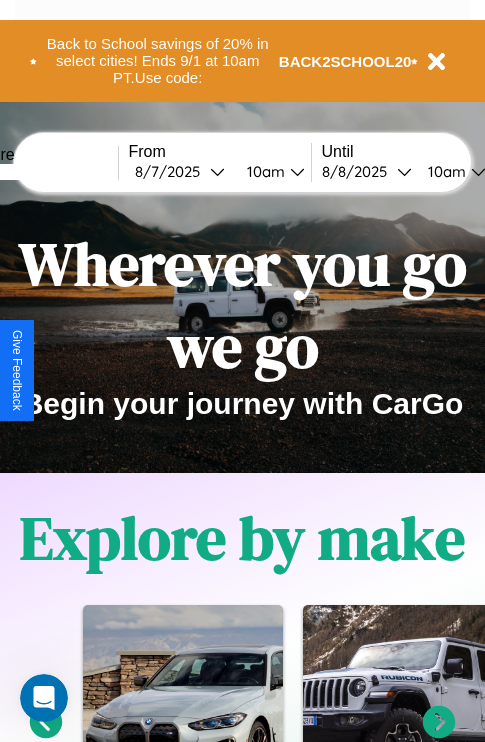 click at bounding box center [43, 172] 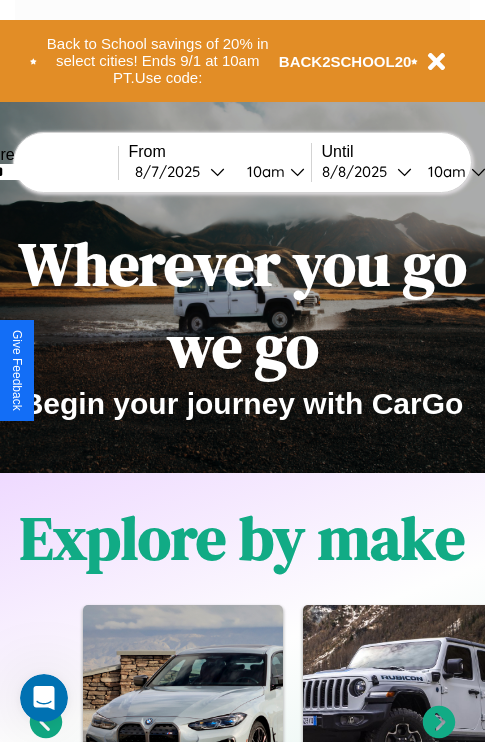 type on "******" 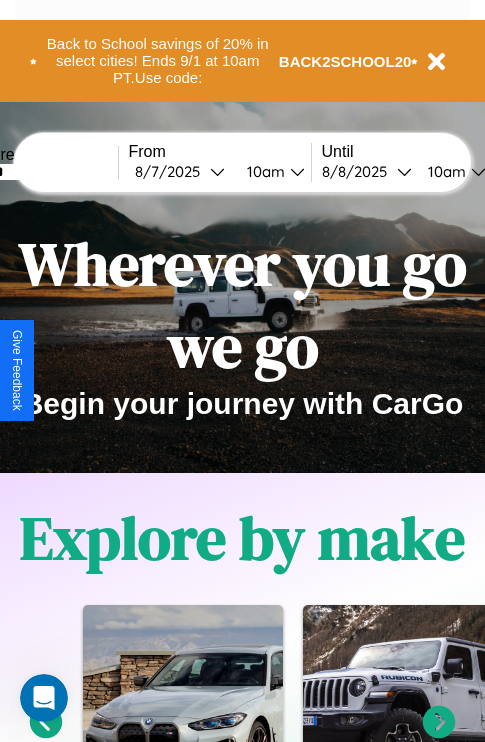 click on "8 / 7 / 2025" at bounding box center [172, 171] 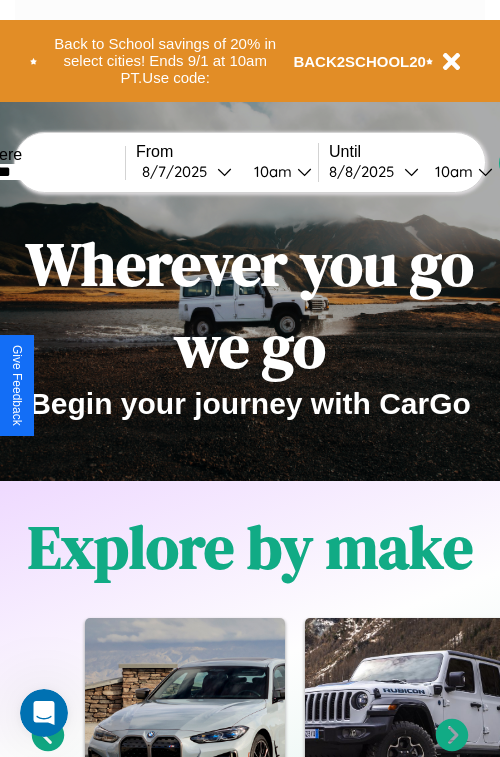 select on "*" 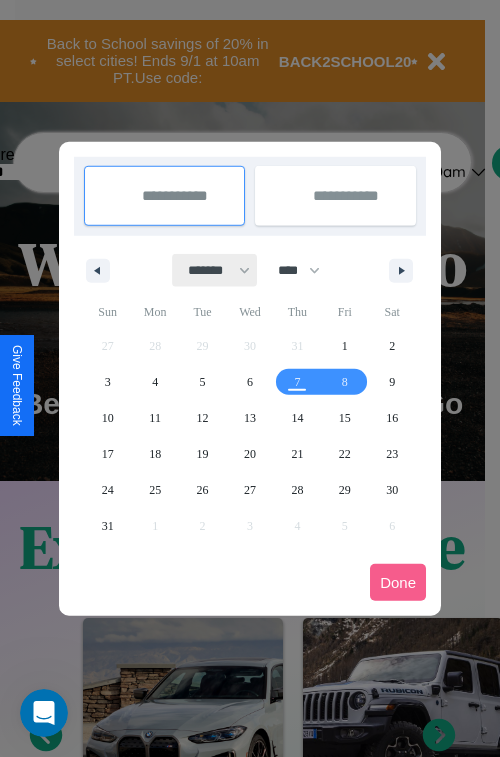 click on "******* ******** ***** ***** *** **** **** ****** ********* ******* ******** ********" at bounding box center (215, 270) 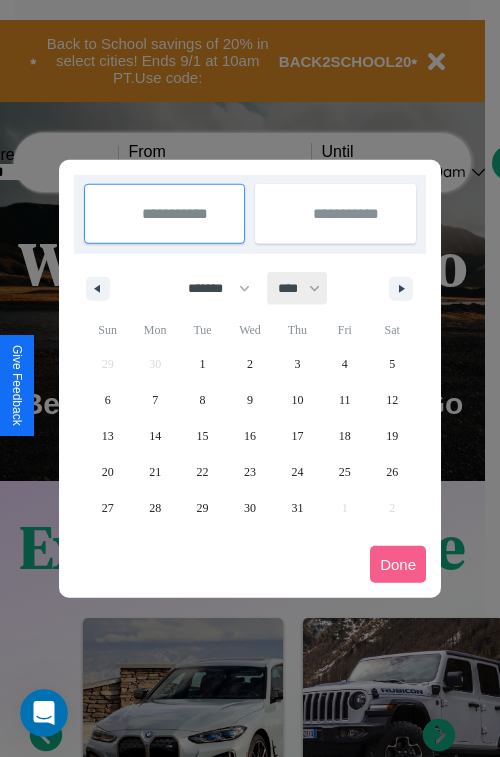 click on "**** **** **** **** **** **** **** **** **** **** **** **** **** **** **** **** **** **** **** **** **** **** **** **** **** **** **** **** **** **** **** **** **** **** **** **** **** **** **** **** **** **** **** **** **** **** **** **** **** **** **** **** **** **** **** **** **** **** **** **** **** **** **** **** **** **** **** **** **** **** **** **** **** **** **** **** **** **** **** **** **** **** **** **** **** **** **** **** **** **** **** **** **** **** **** **** **** **** **** **** **** **** **** **** **** **** **** **** **** **** **** **** **** **** **** **** **** **** **** **** ****" at bounding box center [298, 288] 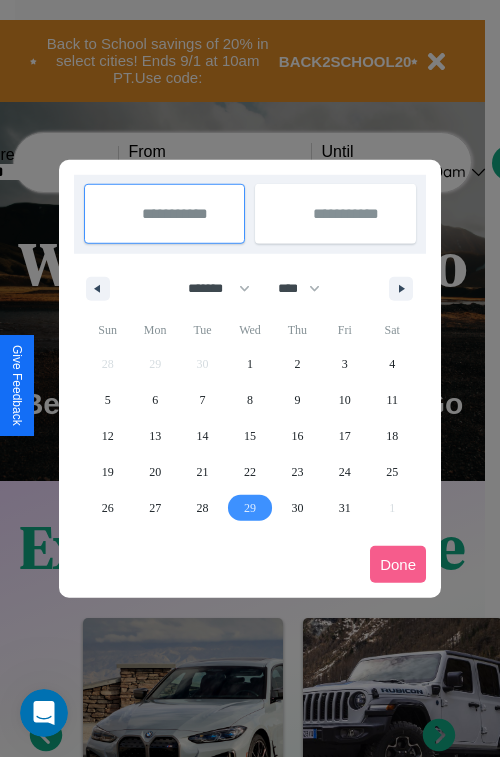 click on "29" at bounding box center [250, 508] 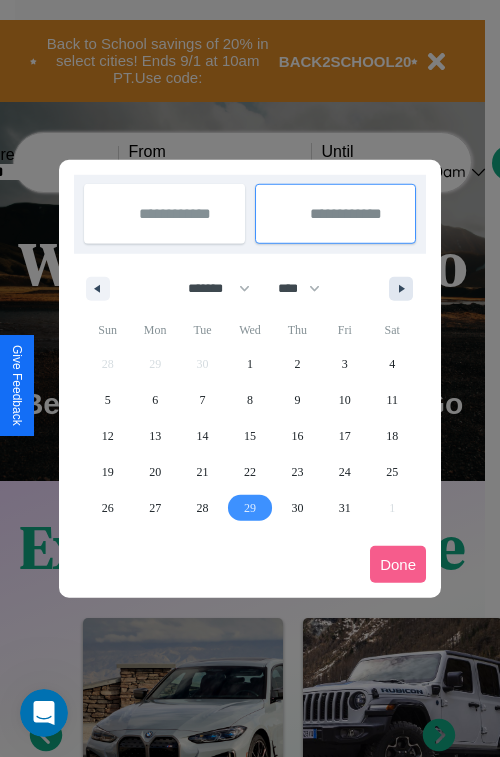 click at bounding box center [405, 289] 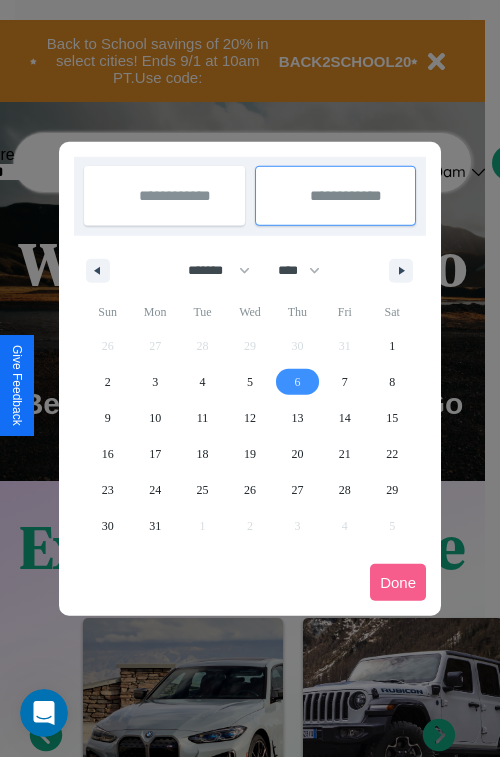 click on "6" at bounding box center (297, 382) 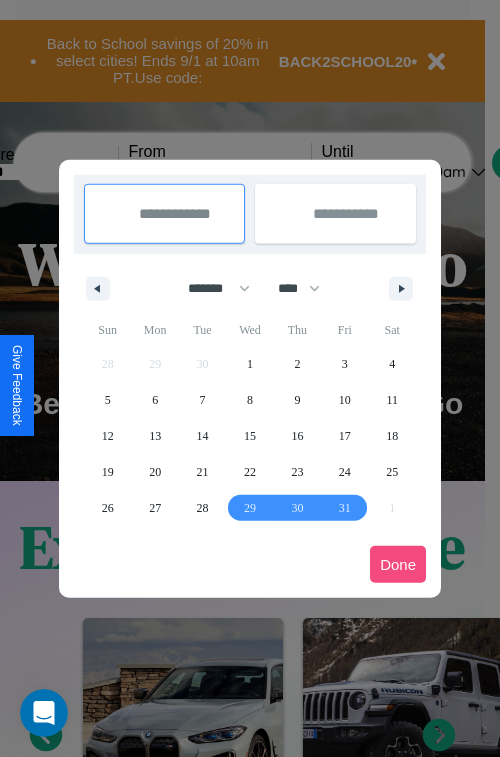click on "Done" at bounding box center [398, 564] 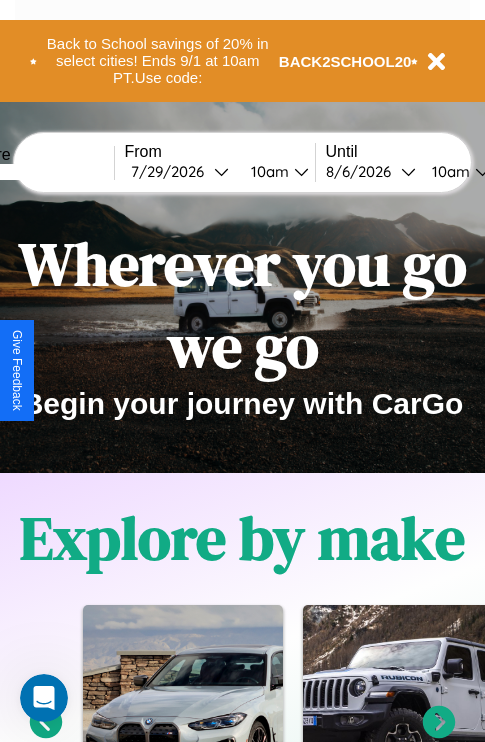 click on "10am" at bounding box center [267, 171] 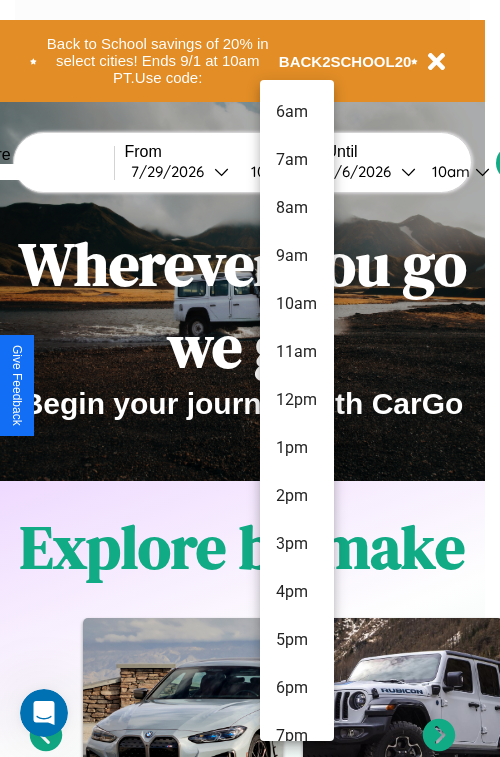 click on "5pm" at bounding box center [297, 640] 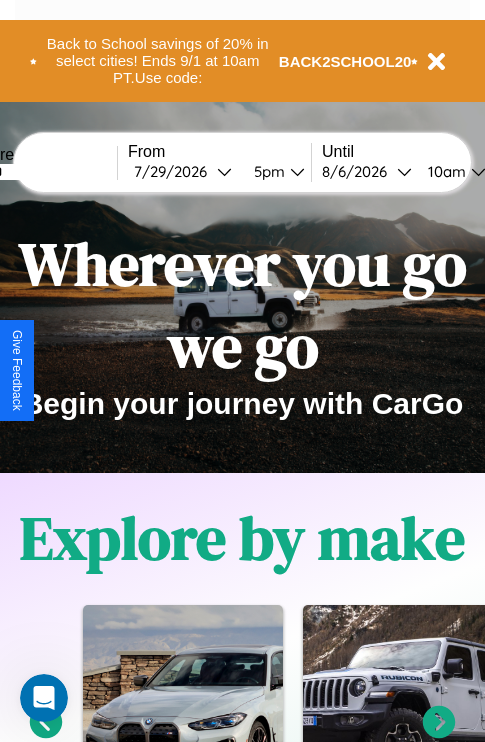 scroll, scrollTop: 0, scrollLeft: 69, axis: horizontal 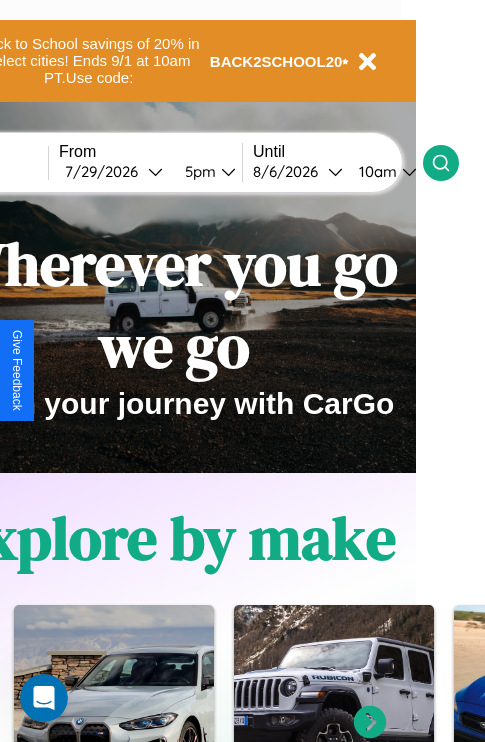 click 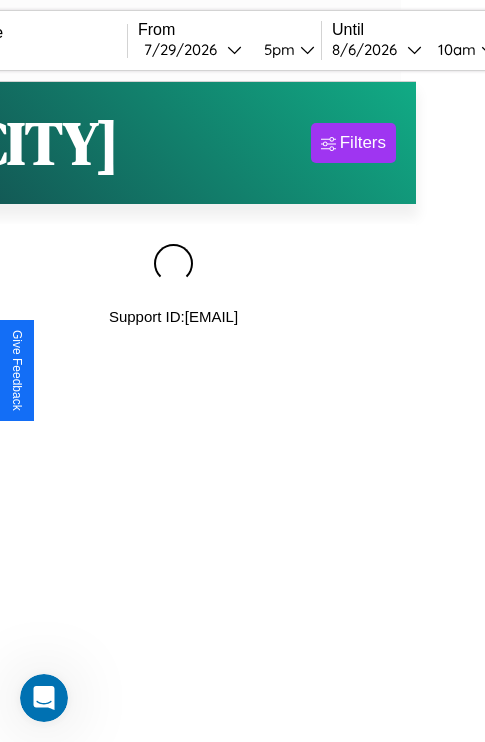 scroll, scrollTop: 0, scrollLeft: 0, axis: both 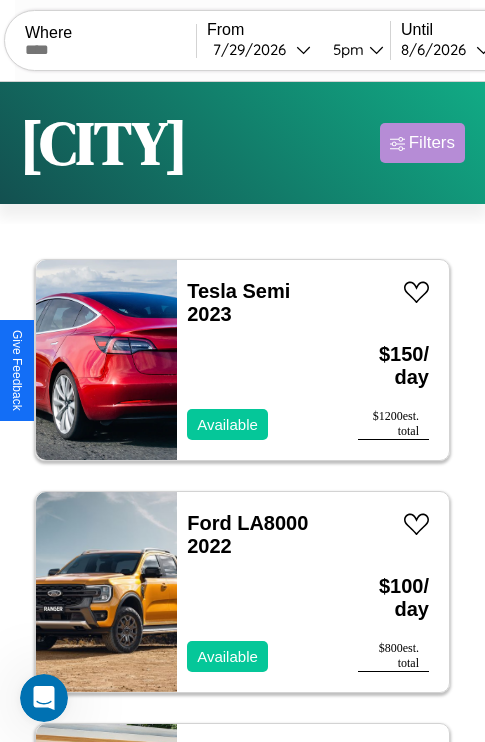 click on "Filters" at bounding box center [432, 143] 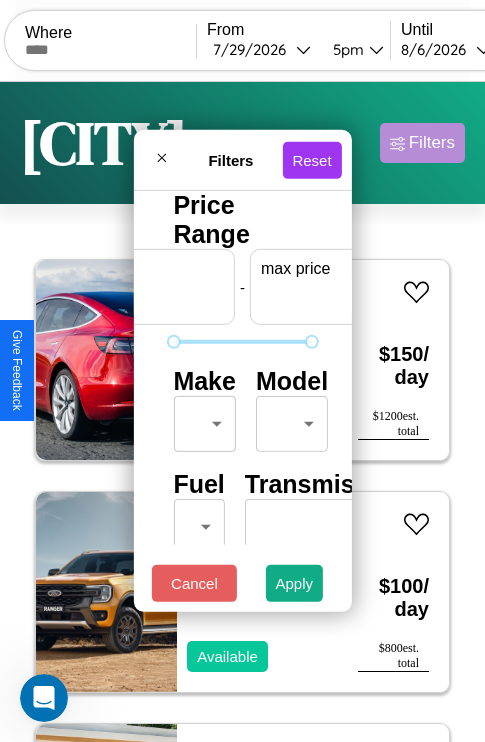 scroll, scrollTop: 0, scrollLeft: 124, axis: horizontal 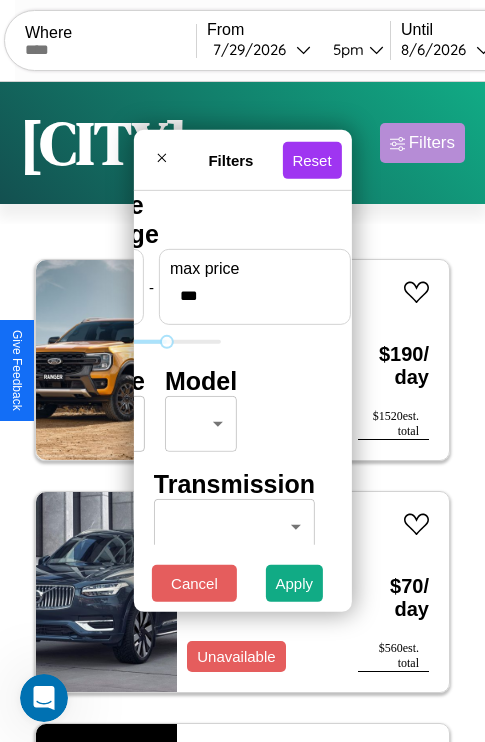 type on "***" 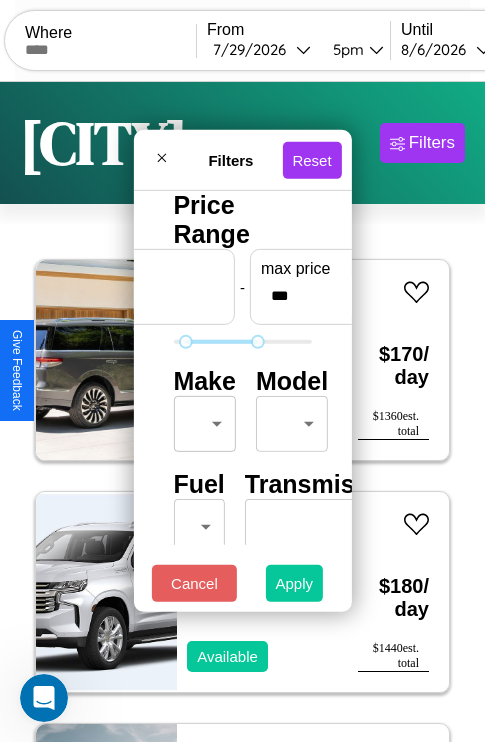 type on "**" 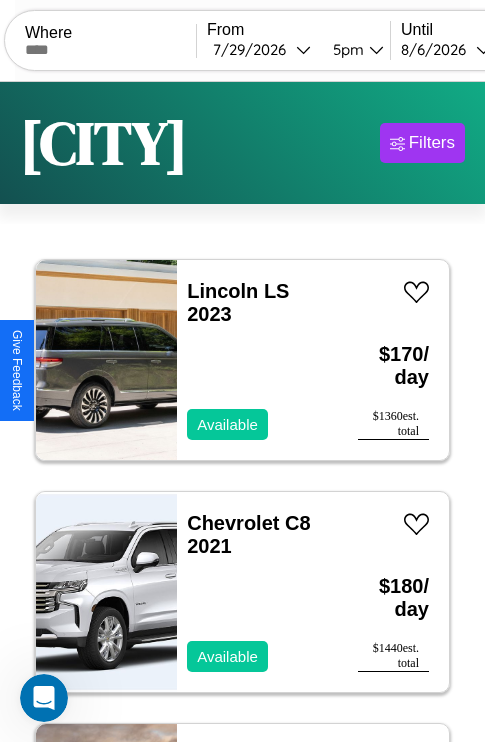 scroll, scrollTop: 89, scrollLeft: 0, axis: vertical 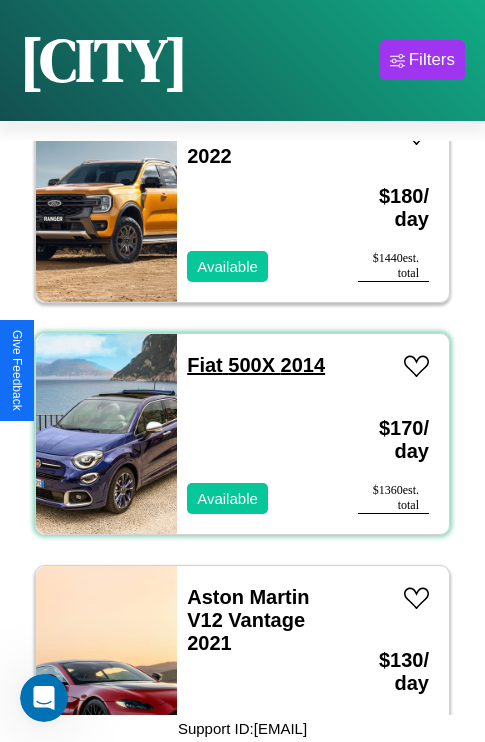 click on "Fiat   500X   2014" at bounding box center (256, 365) 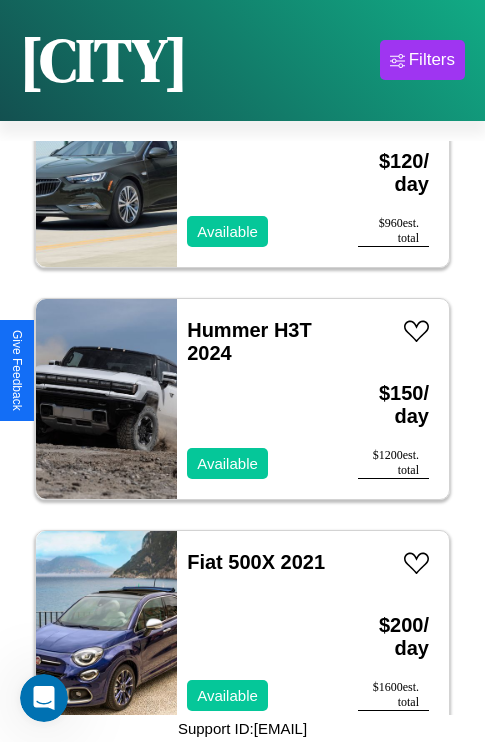 scroll, scrollTop: 1003, scrollLeft: 0, axis: vertical 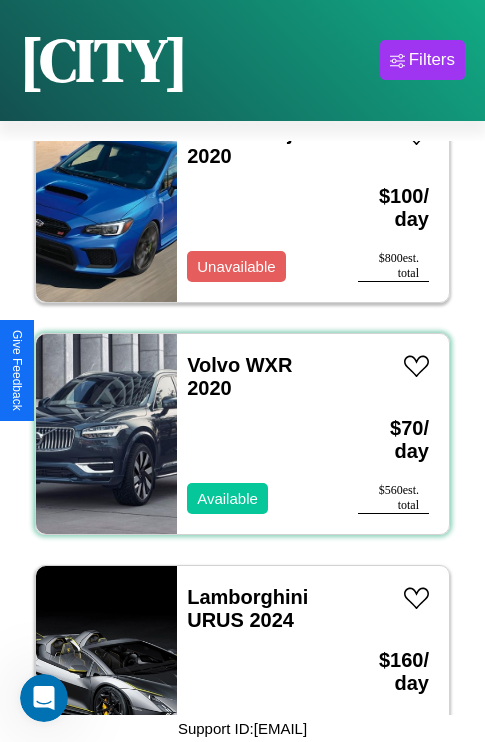 click on "Volvo   WXR   2020 Available" at bounding box center [257, 434] 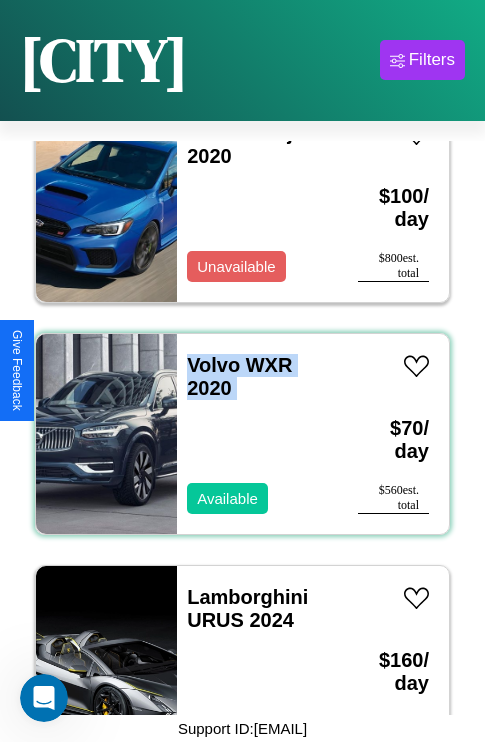 click on "Volvo   WXR   2020 Available" at bounding box center (257, 434) 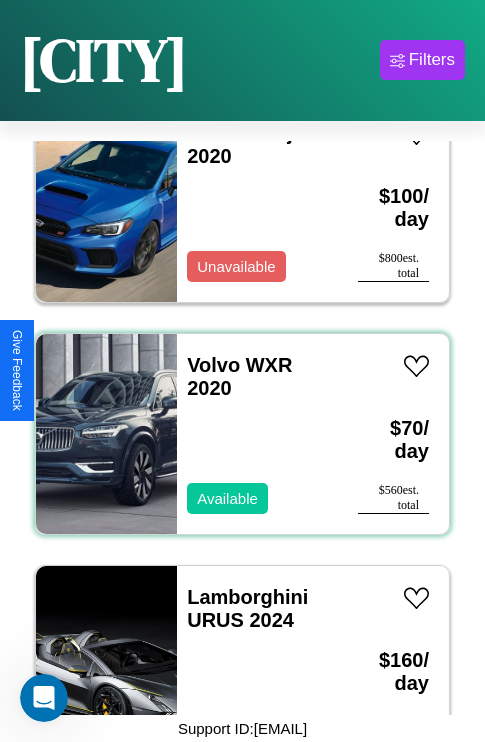 click on "Volvo   WXR   2020 Available" at bounding box center [257, 434] 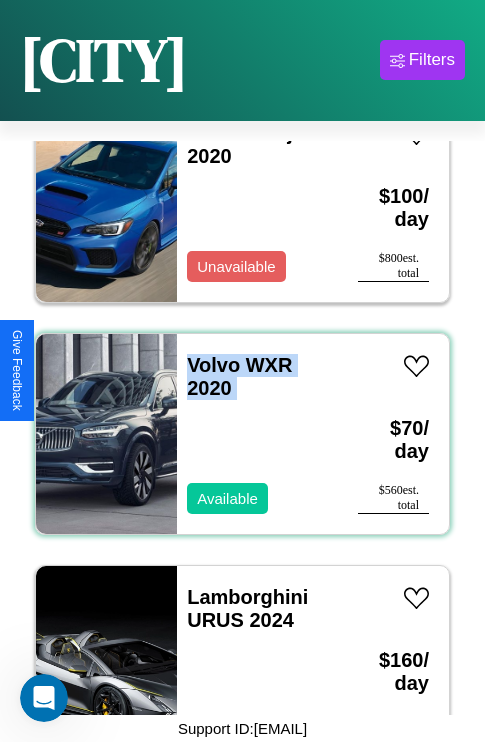 click on "Volvo   WXR   2020 Available" at bounding box center (257, 434) 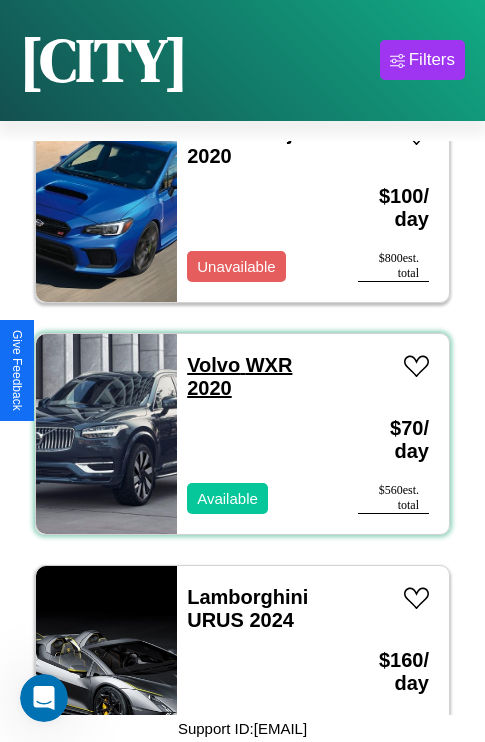 click on "Volvo   WXR   2020" at bounding box center (239, 376) 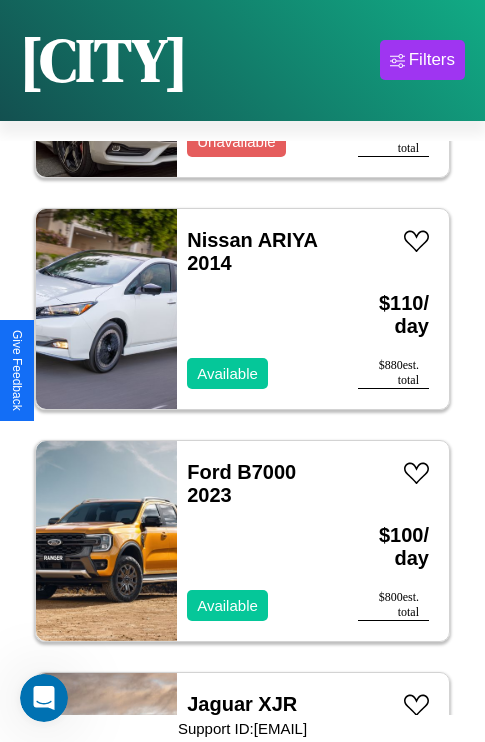 scroll, scrollTop: 25902, scrollLeft: 0, axis: vertical 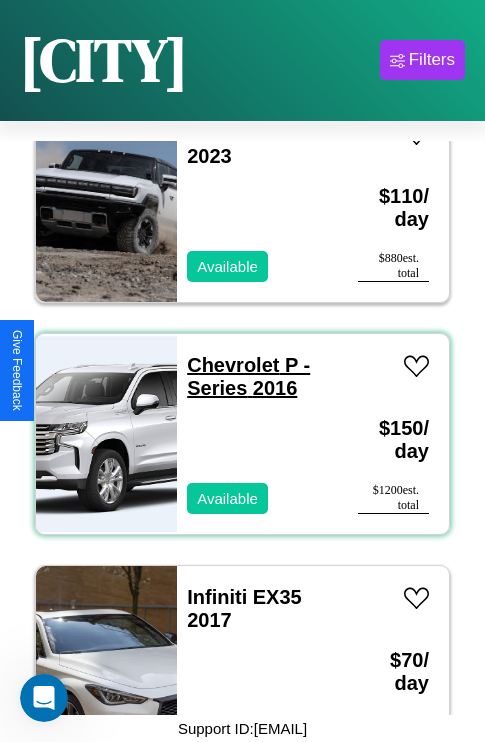 click on "Chevrolet   P - Series   2016" at bounding box center [248, 376] 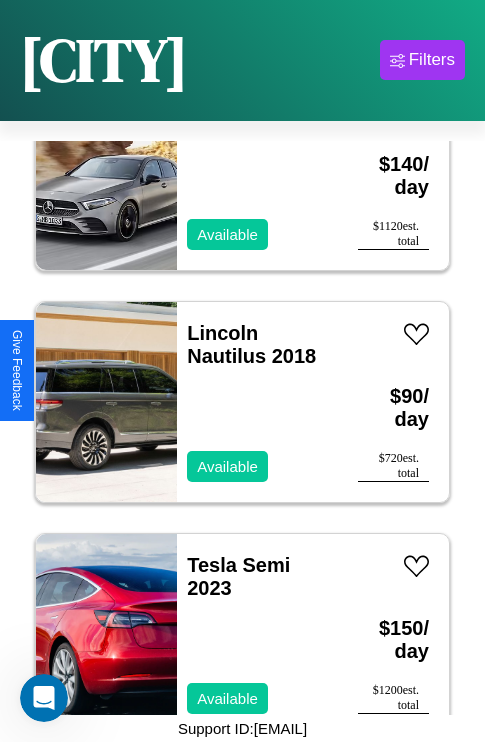 scroll, scrollTop: 18171, scrollLeft: 0, axis: vertical 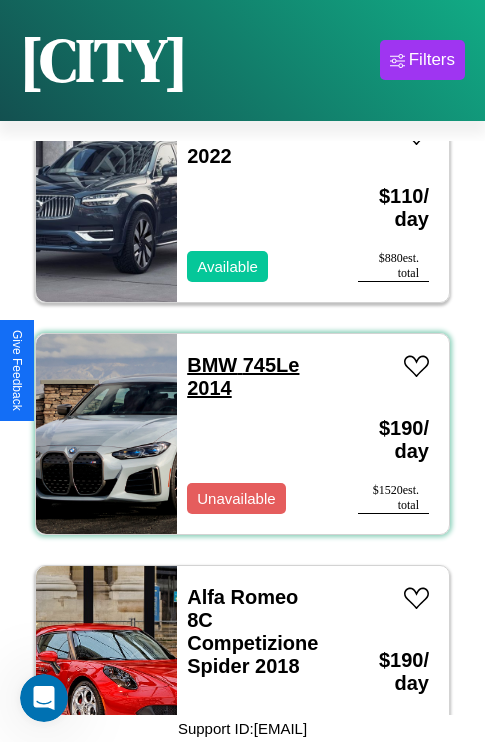 click on "BMW   745Le   2014" at bounding box center [243, 376] 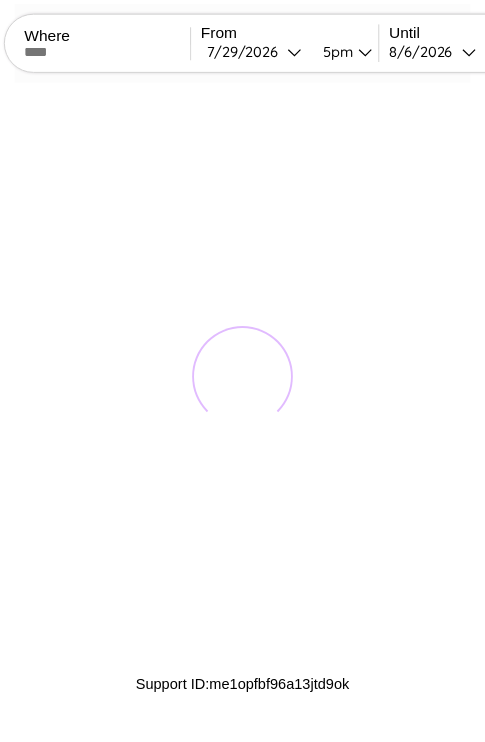scroll, scrollTop: 0, scrollLeft: 0, axis: both 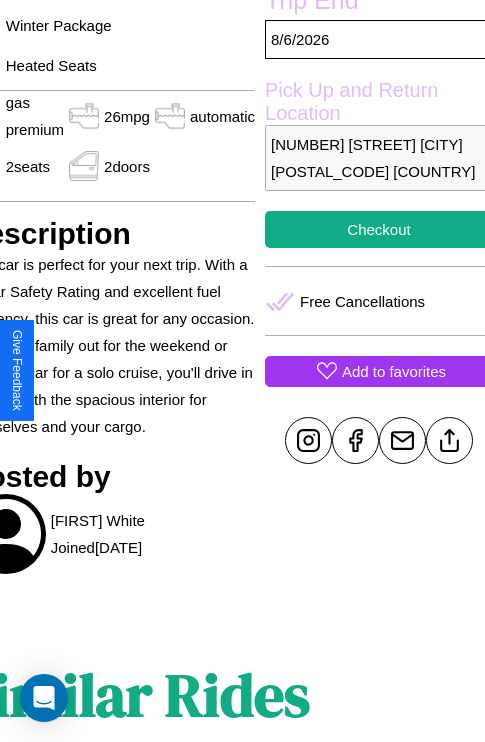 click on "Add to favorites" at bounding box center (394, 371) 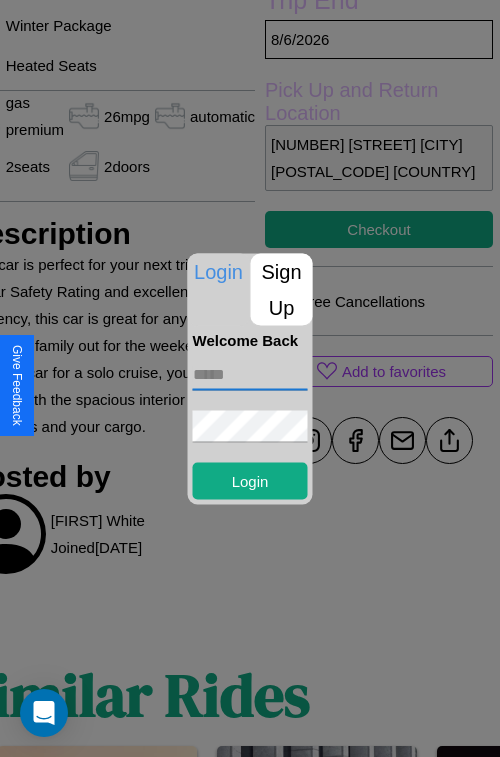 click at bounding box center [250, 374] 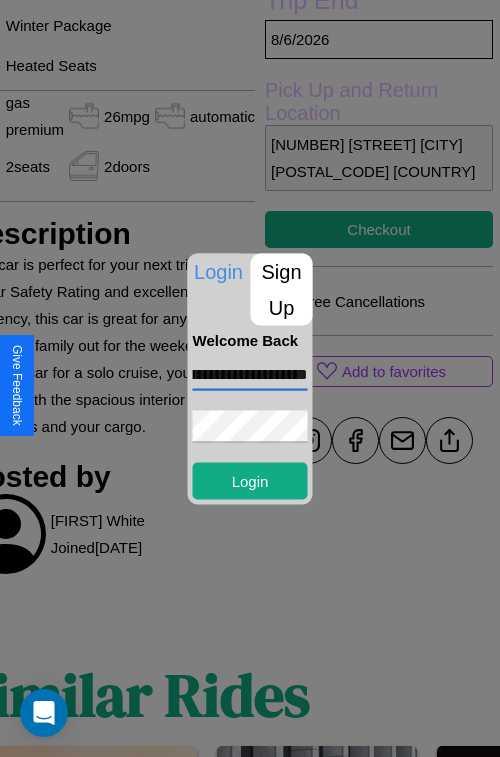scroll, scrollTop: 0, scrollLeft: 90, axis: horizontal 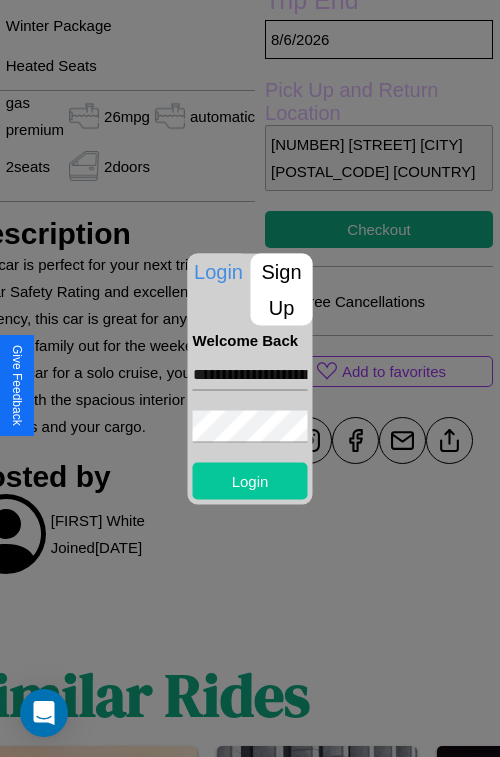 click on "Login" at bounding box center [250, 480] 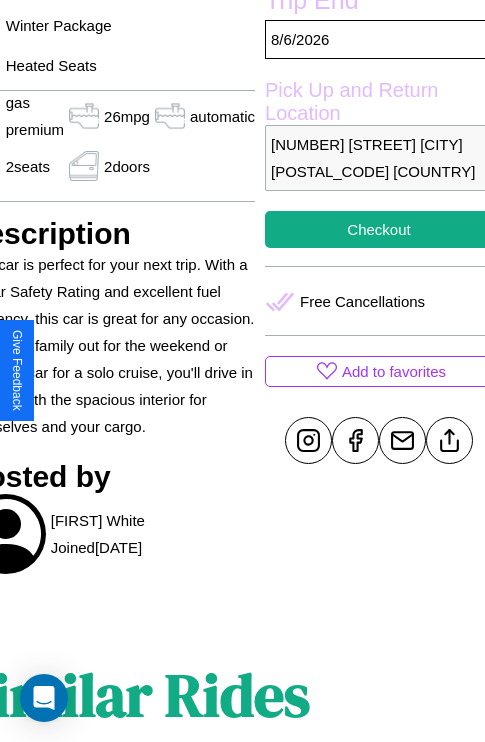 scroll, scrollTop: 580, scrollLeft: 107, axis: both 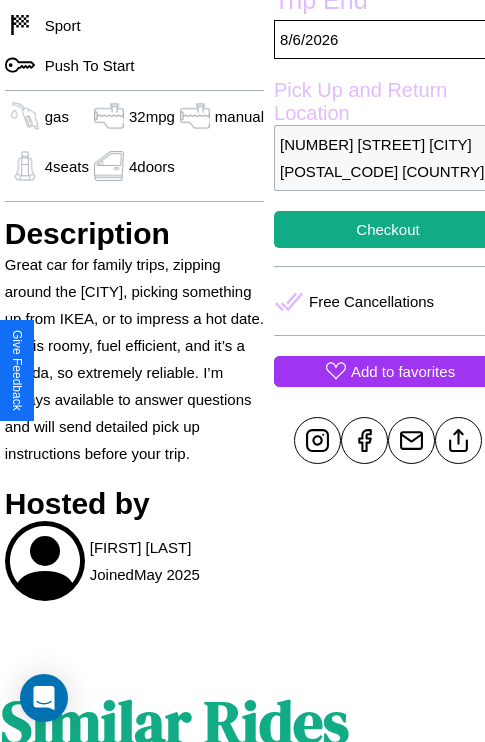 click on "Add to favorites" at bounding box center [403, 371] 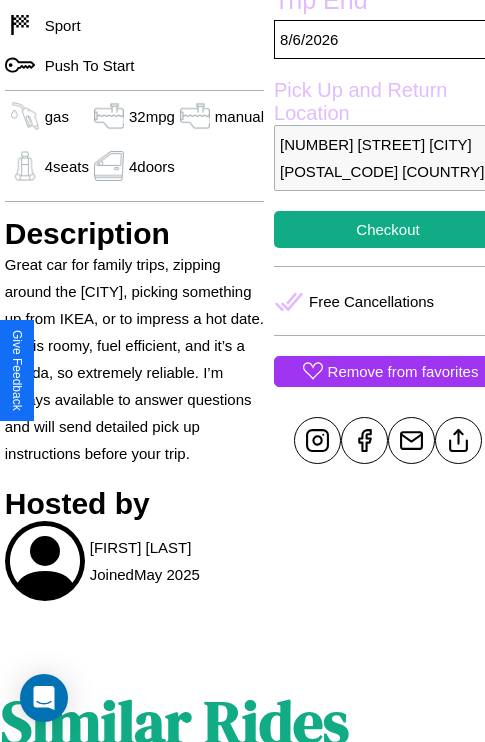 scroll, scrollTop: 618, scrollLeft: 68, axis: both 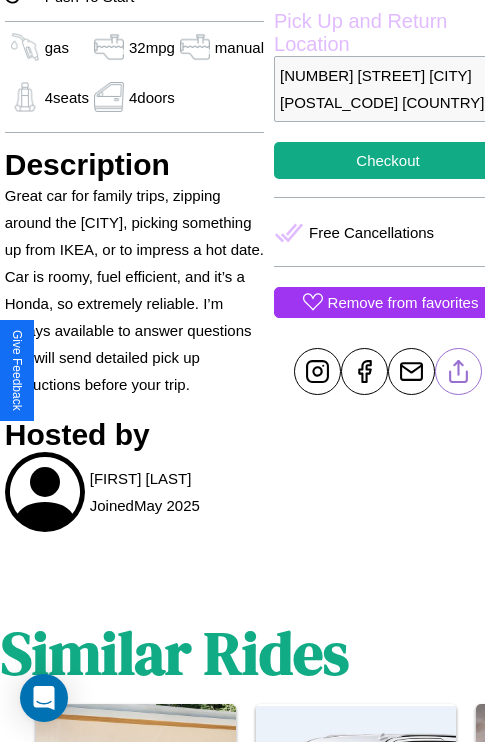 click 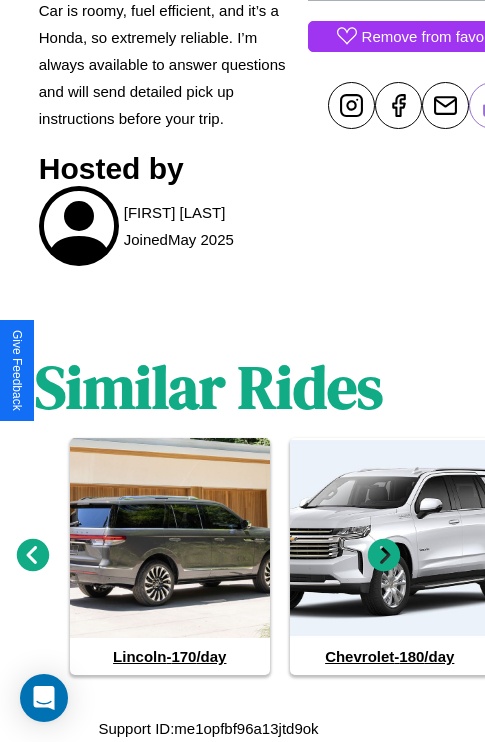 scroll, scrollTop: 956, scrollLeft: 30, axis: both 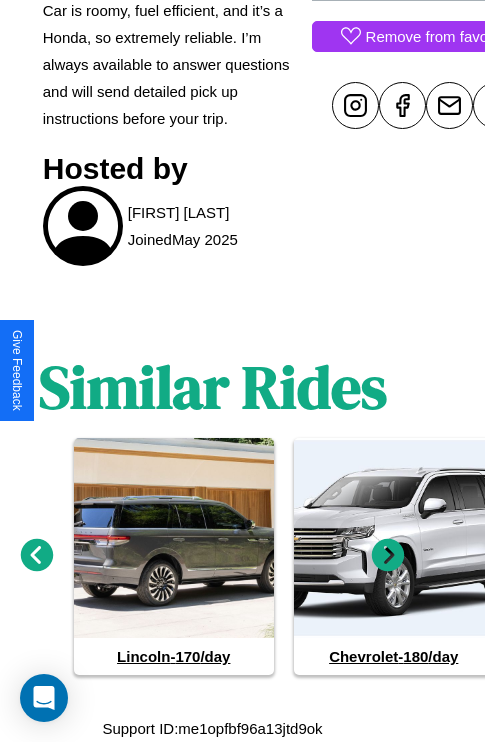 click 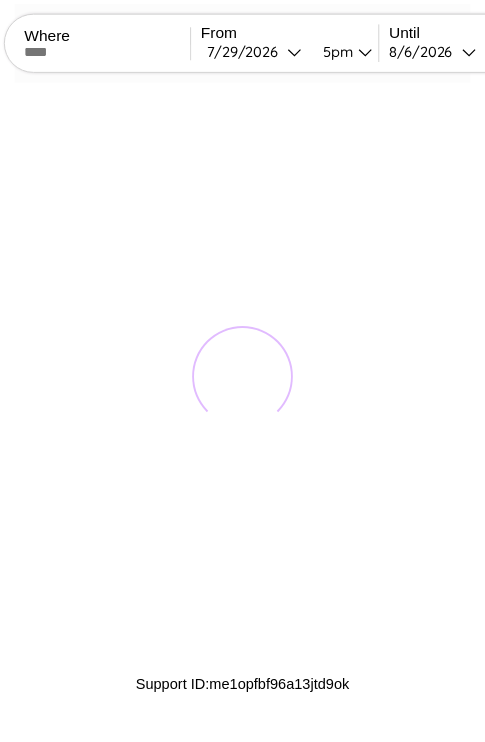 scroll, scrollTop: 0, scrollLeft: 0, axis: both 